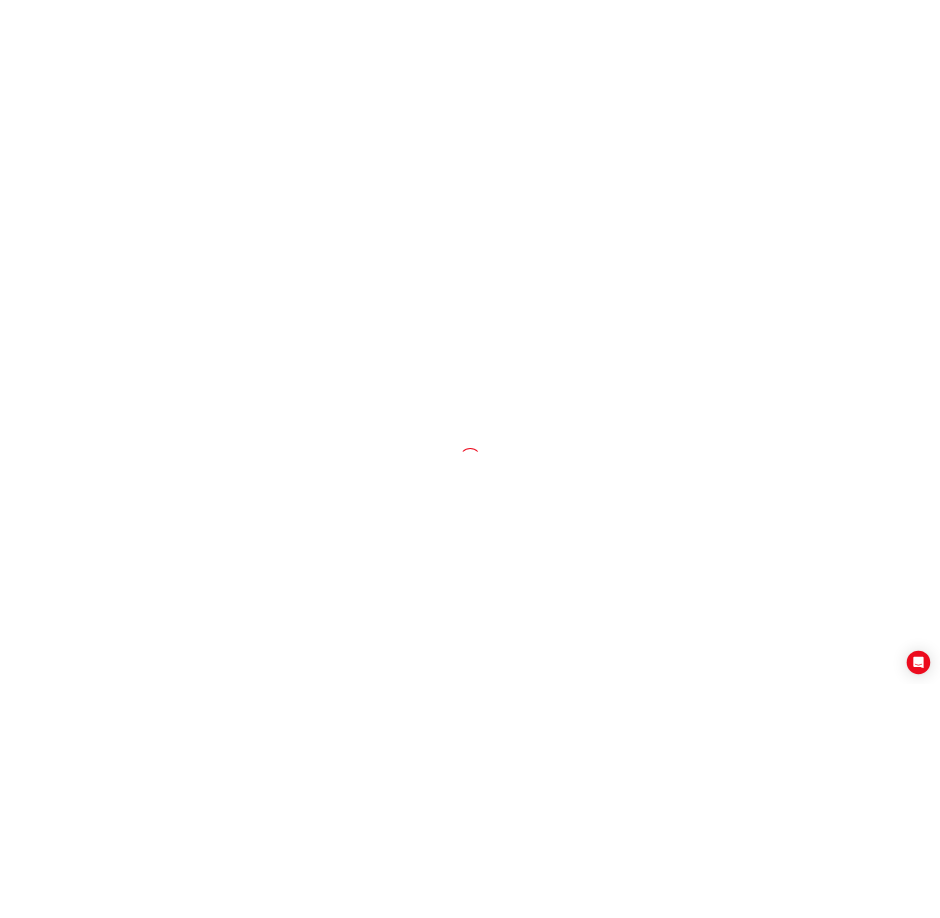 scroll, scrollTop: 0, scrollLeft: 0, axis: both 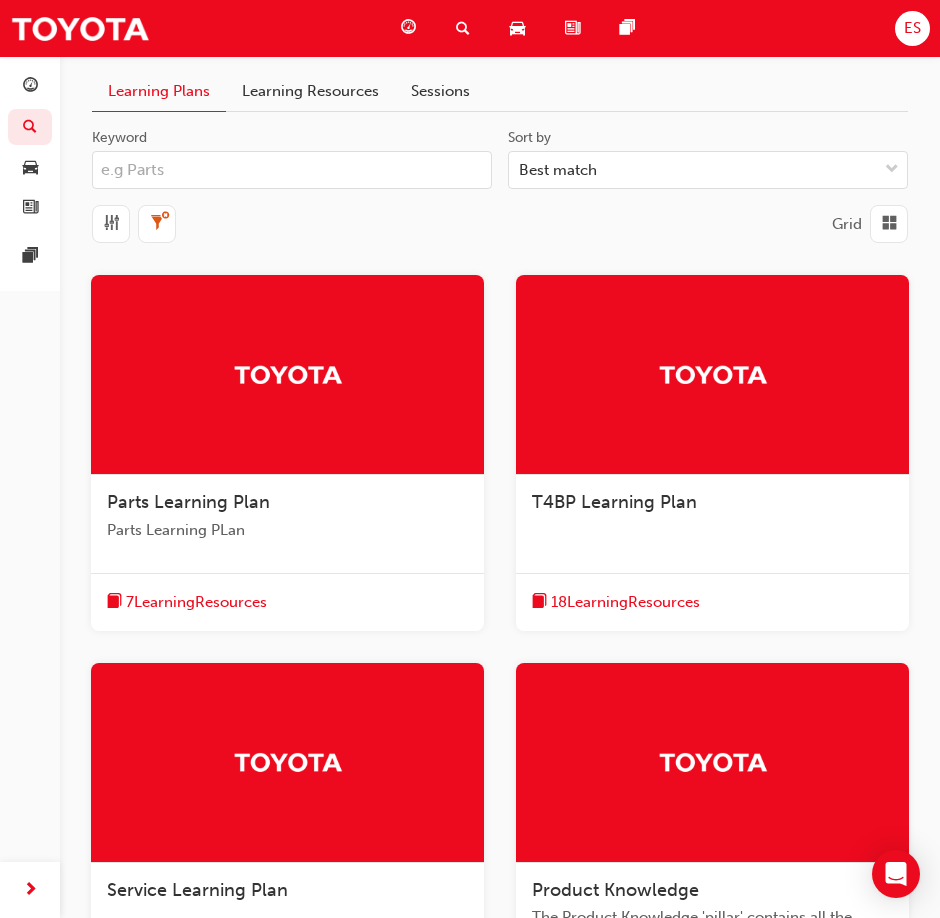 drag, startPoint x: 278, startPoint y: 92, endPoint x: 246, endPoint y: 118, distance: 41.231056 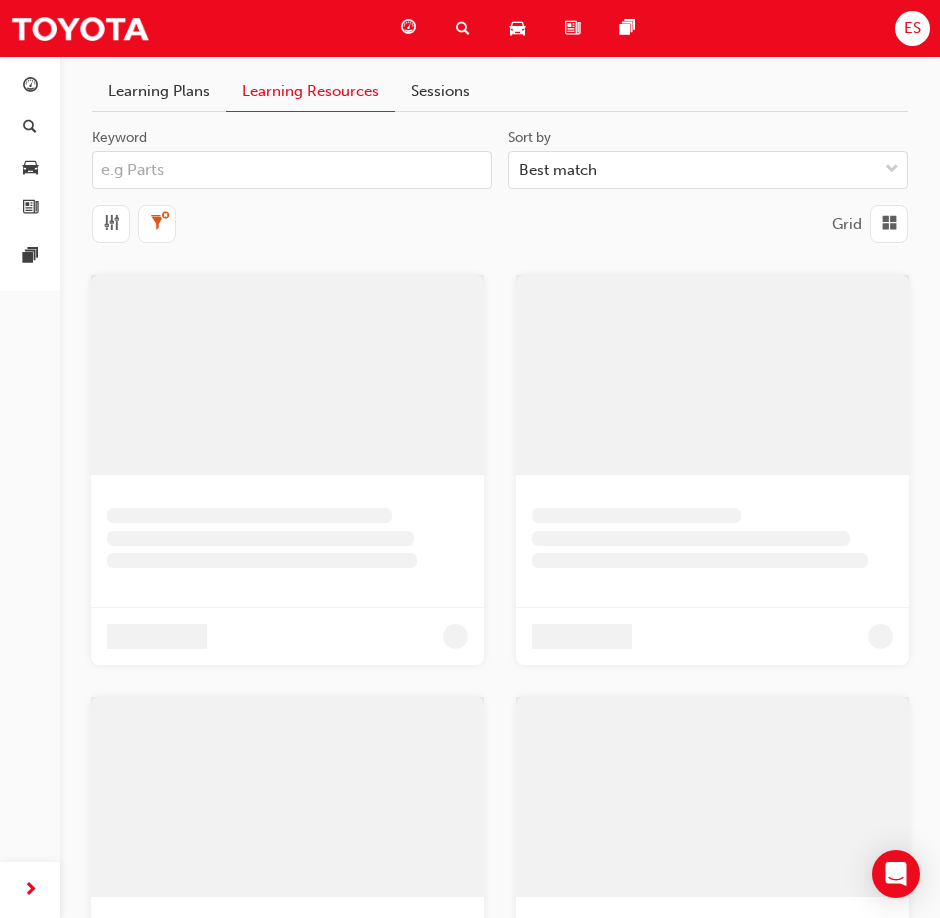 click on "Keyword" at bounding box center [292, 170] 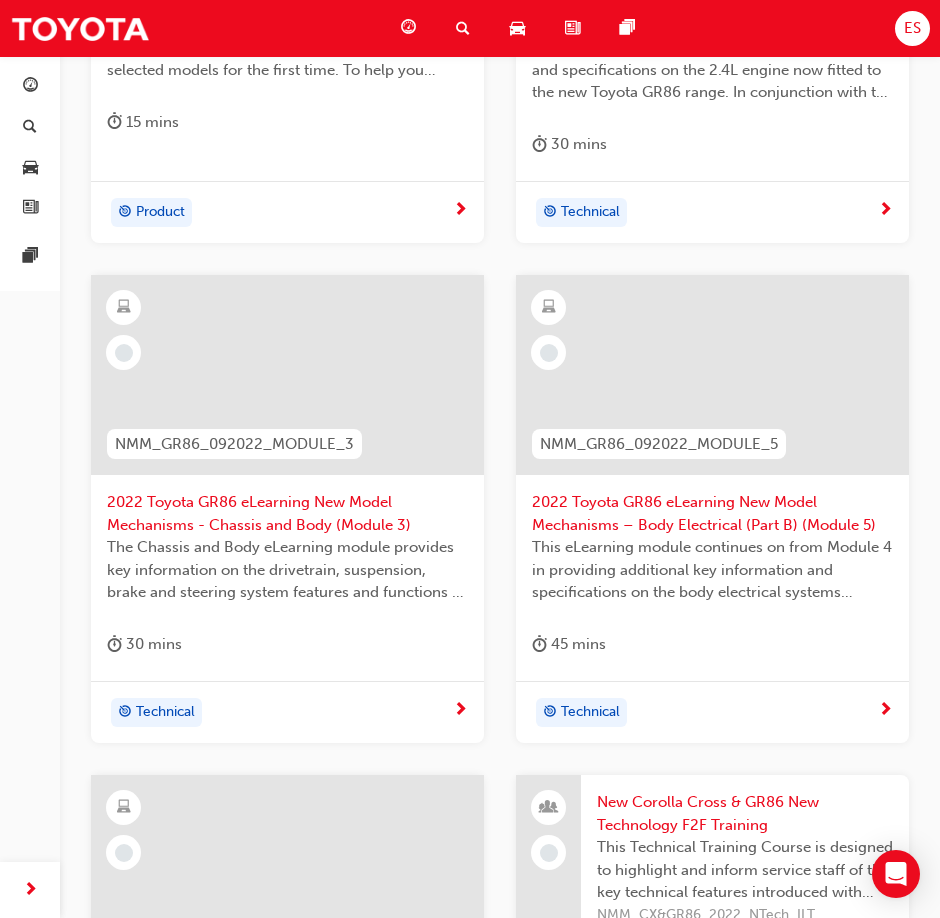 scroll, scrollTop: 0, scrollLeft: 0, axis: both 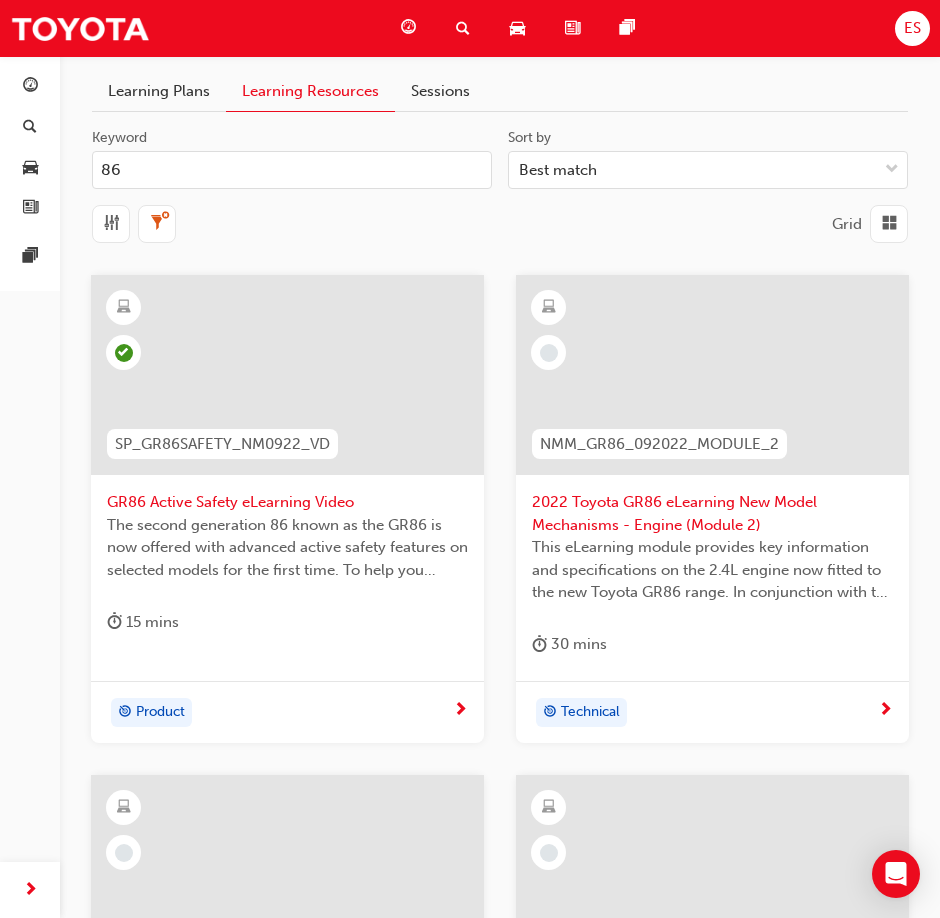 click on "86" at bounding box center (292, 170) 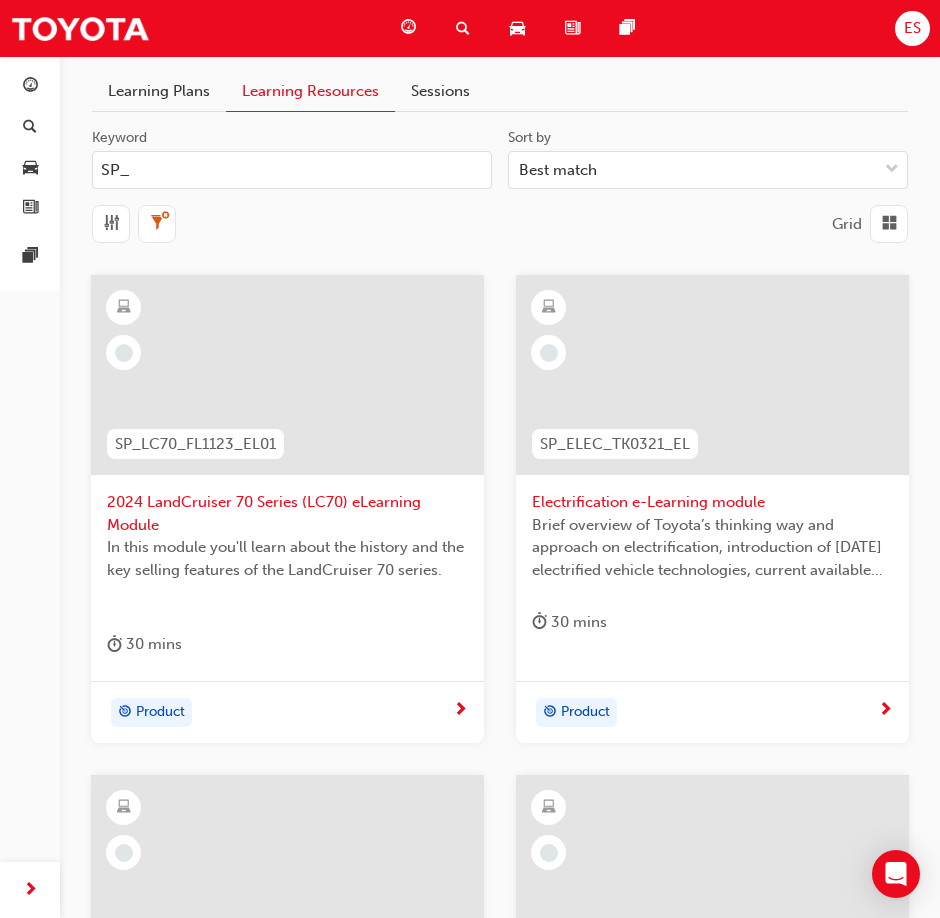 click on "SP_" at bounding box center [292, 170] 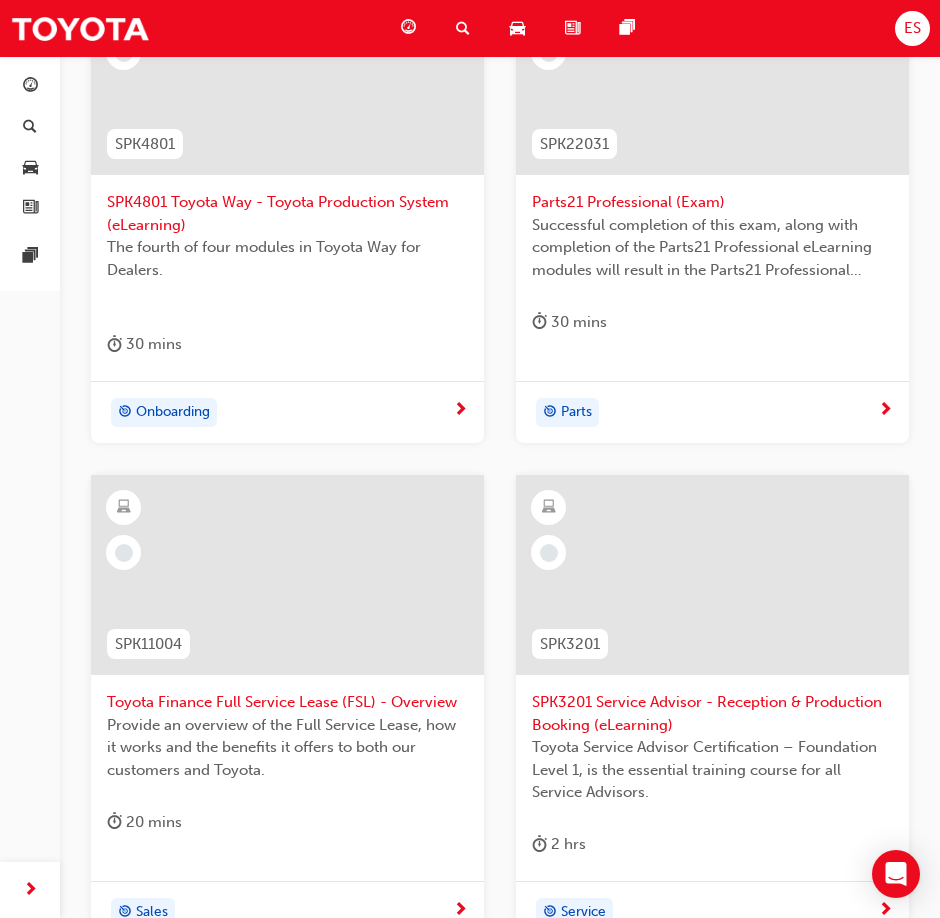scroll, scrollTop: 0, scrollLeft: 0, axis: both 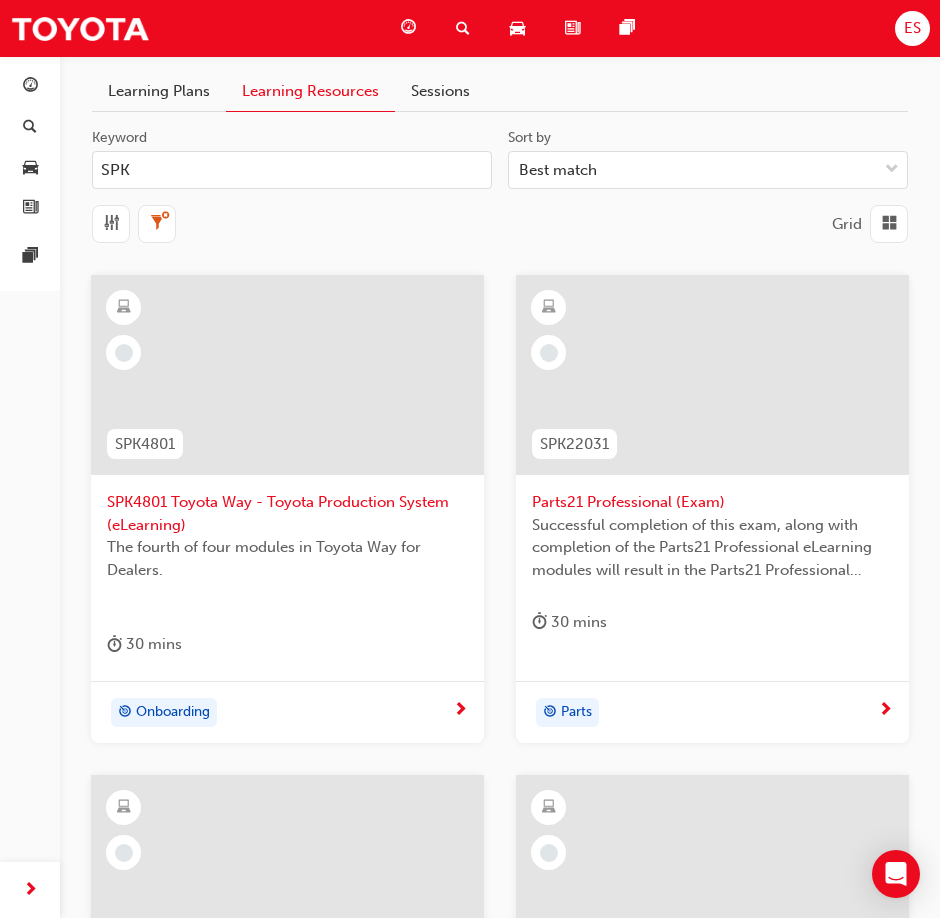 click on "SPK" at bounding box center [292, 170] 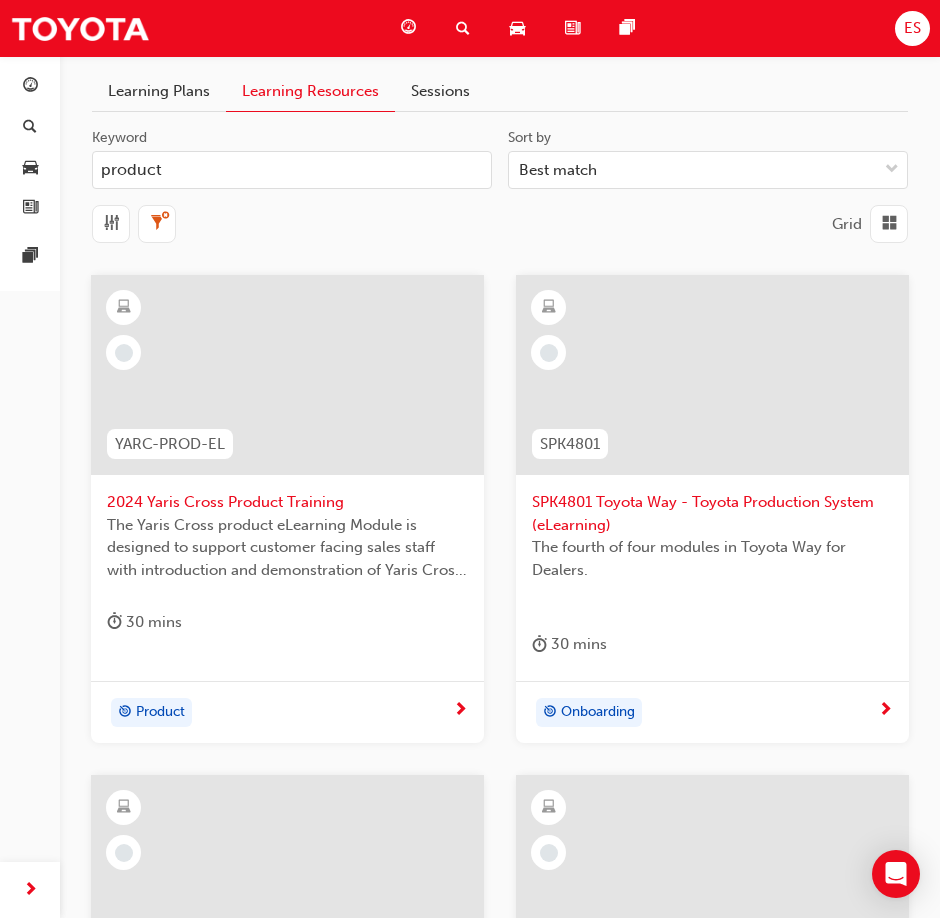 type on "product" 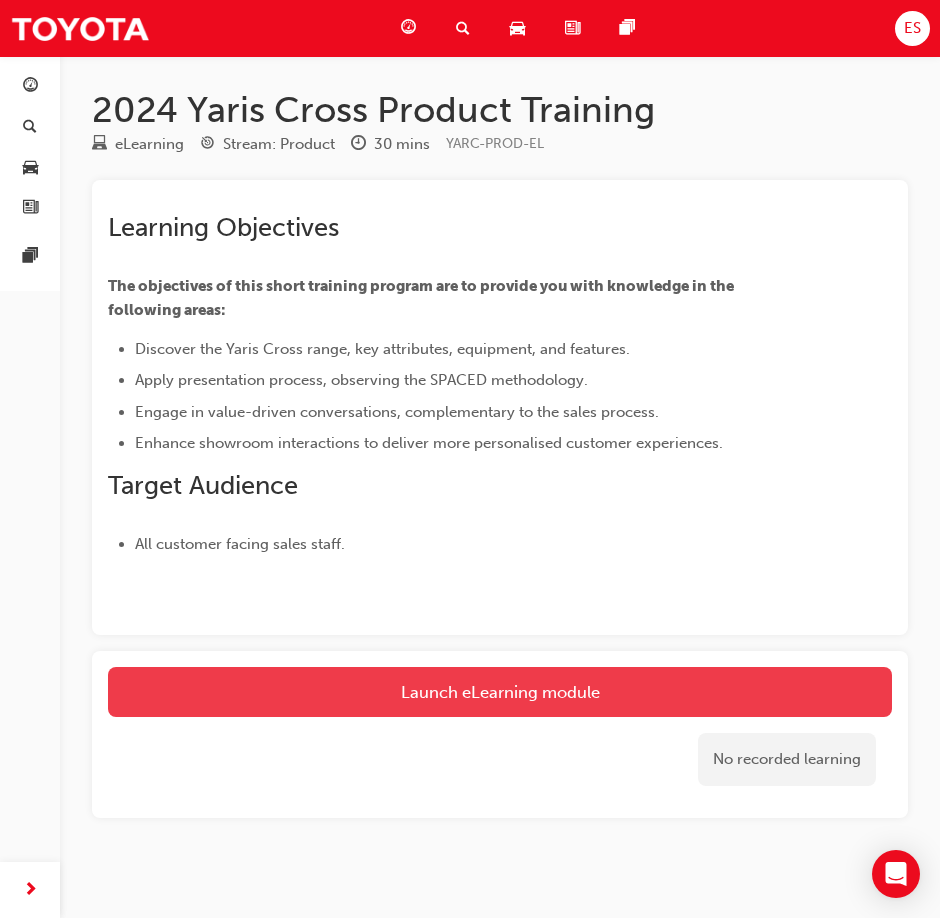 click on "Launch eLearning module" at bounding box center (500, 692) 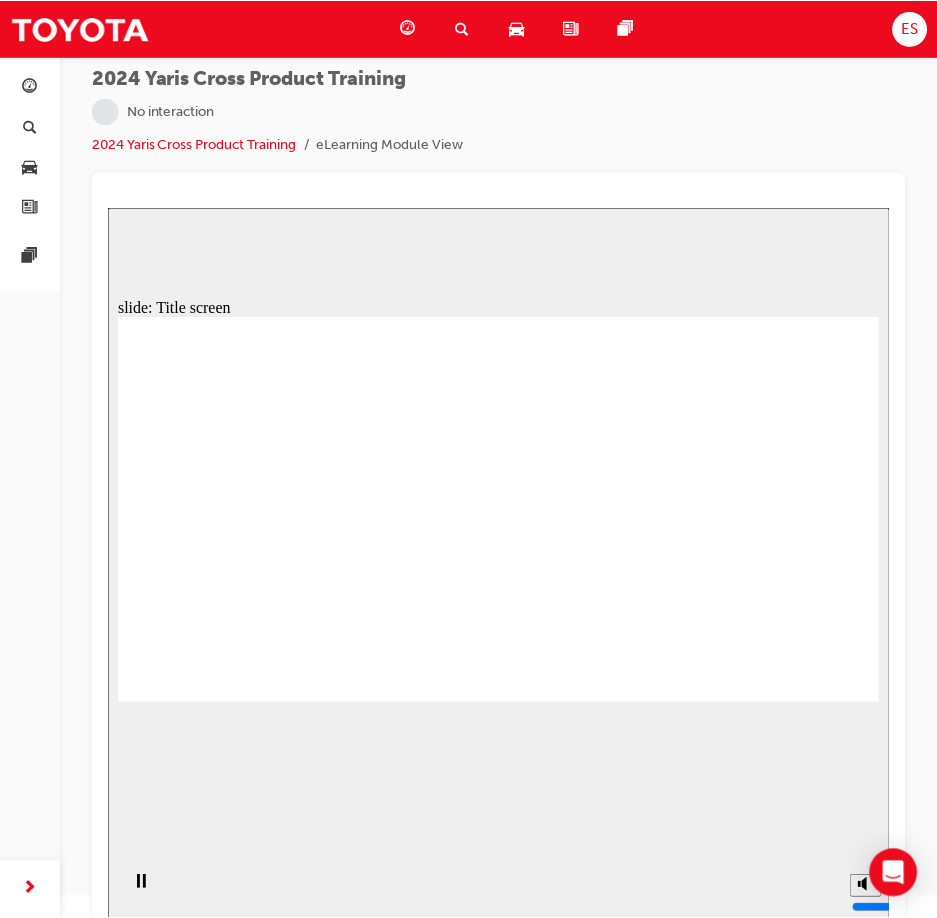 scroll, scrollTop: 27, scrollLeft: 0, axis: vertical 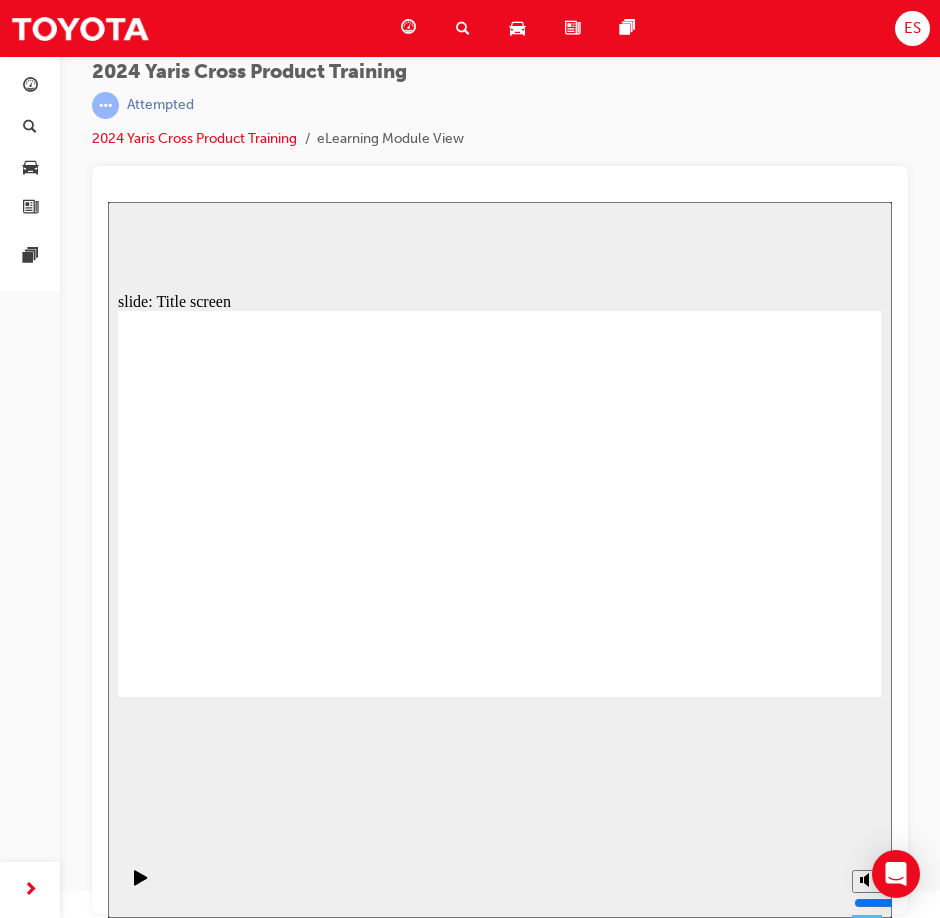 click 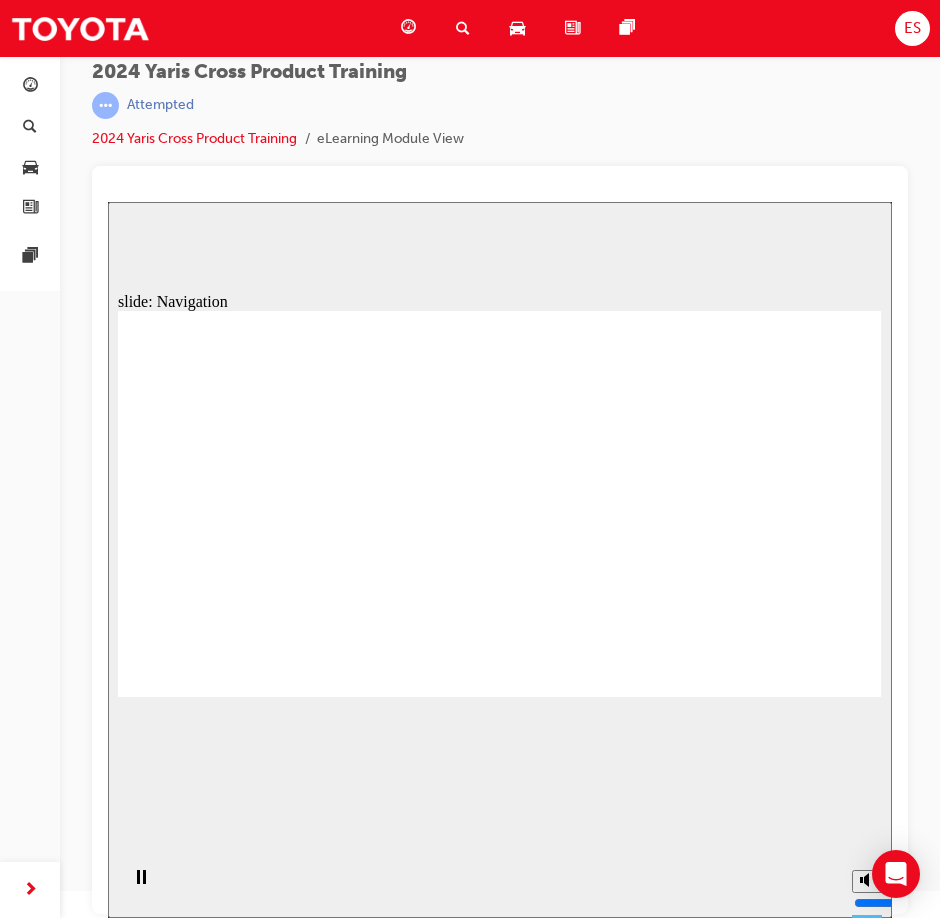 click 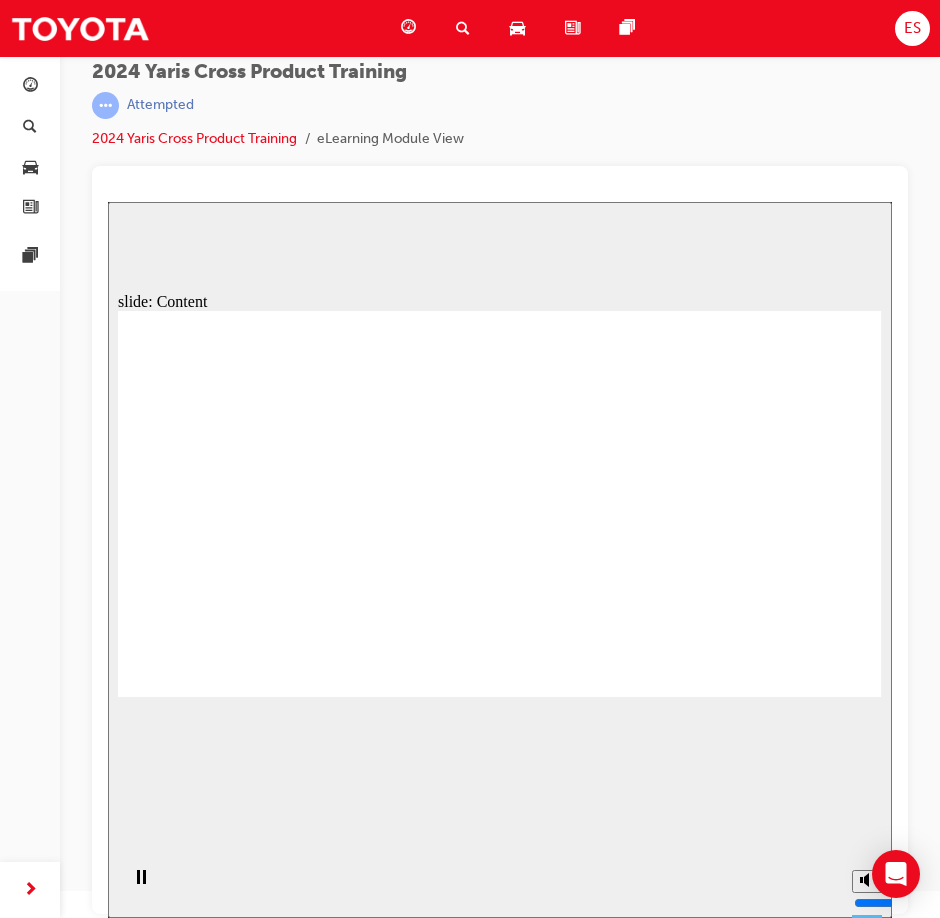 click 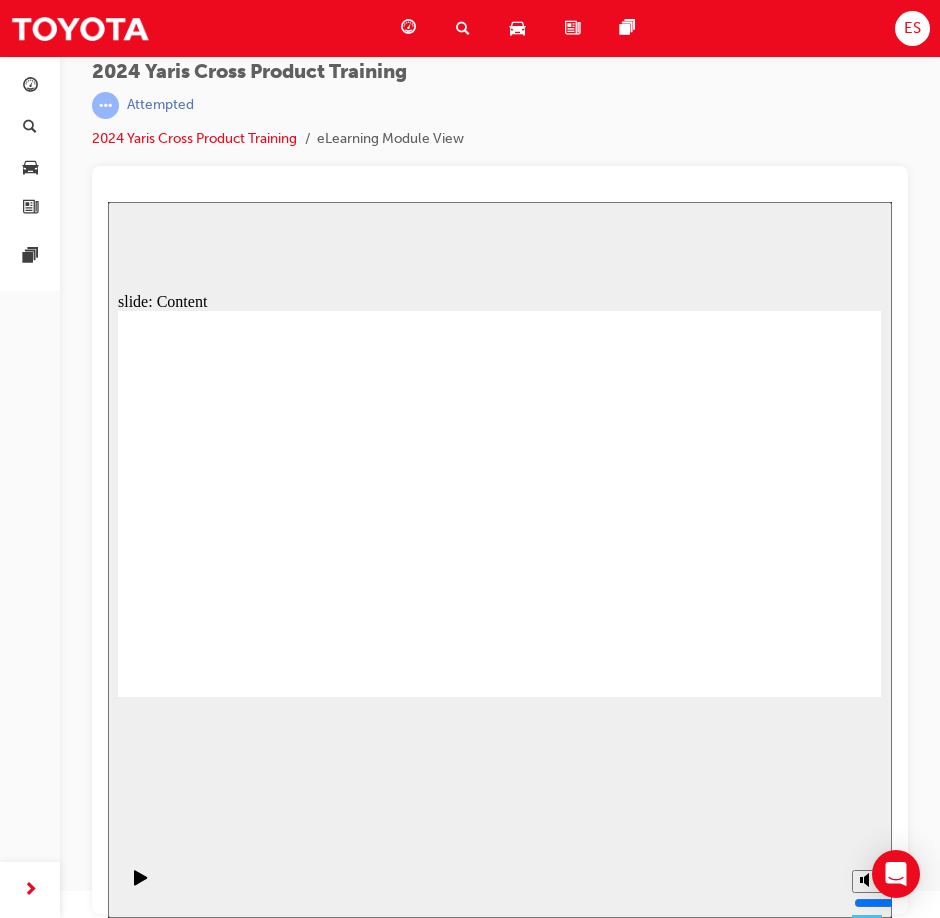 click 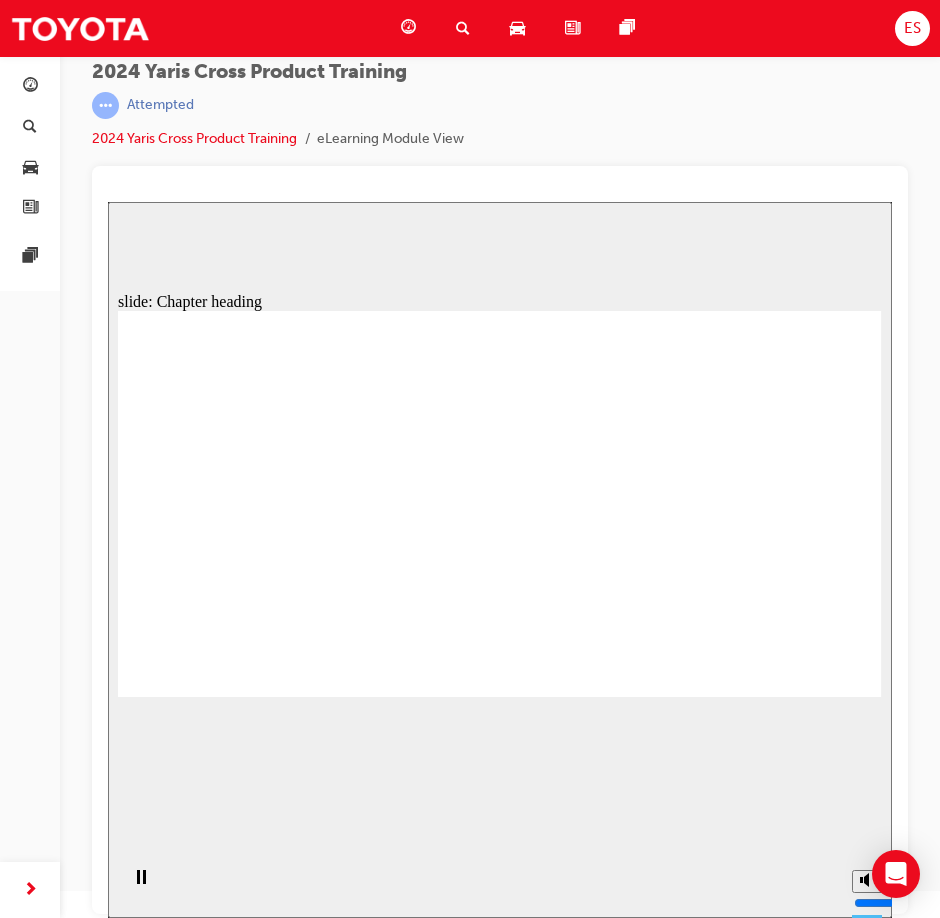 click 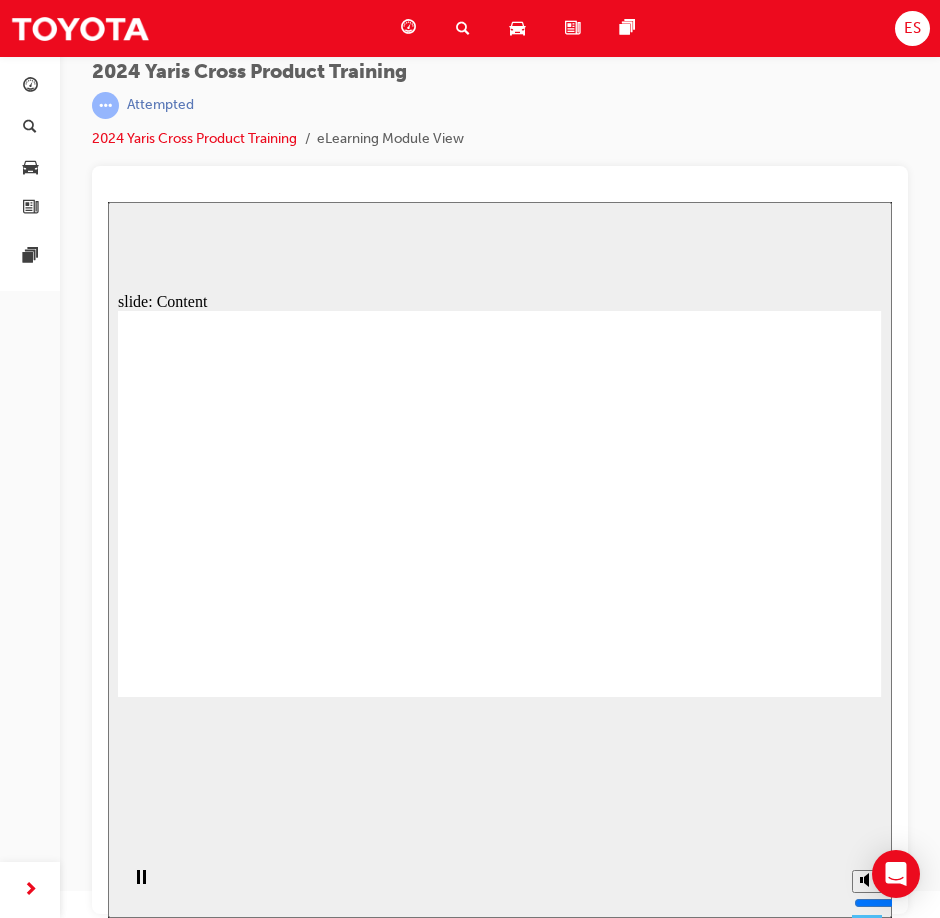 click 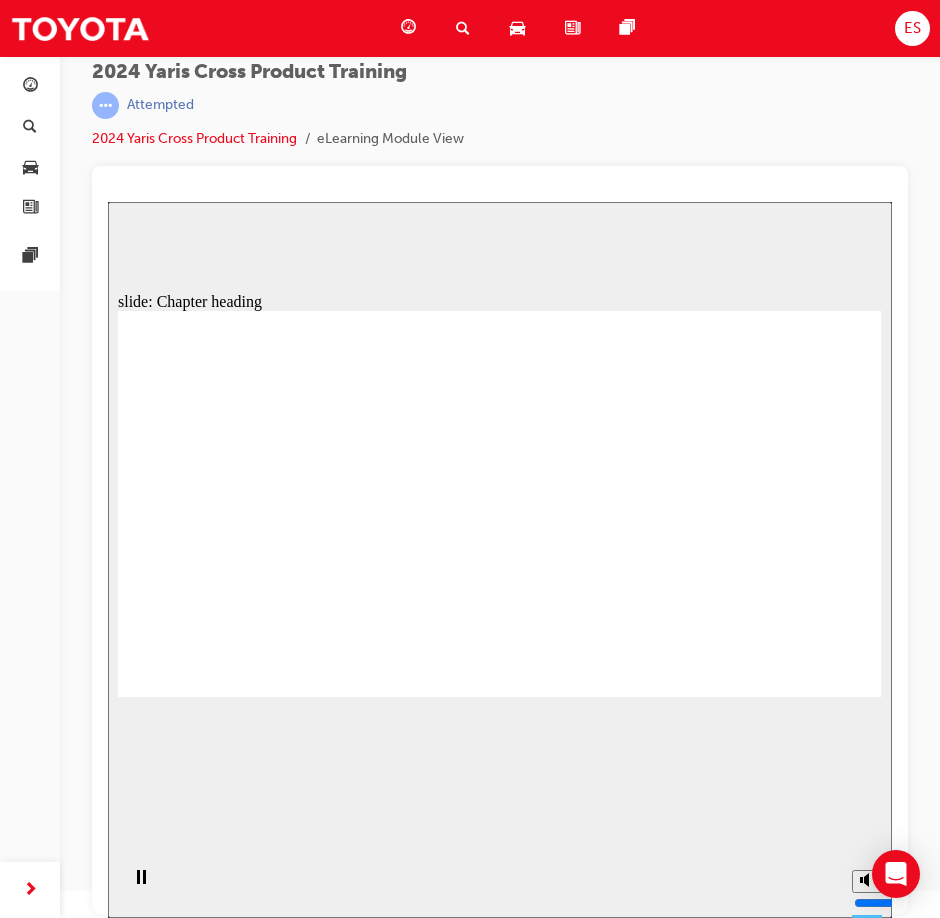 click 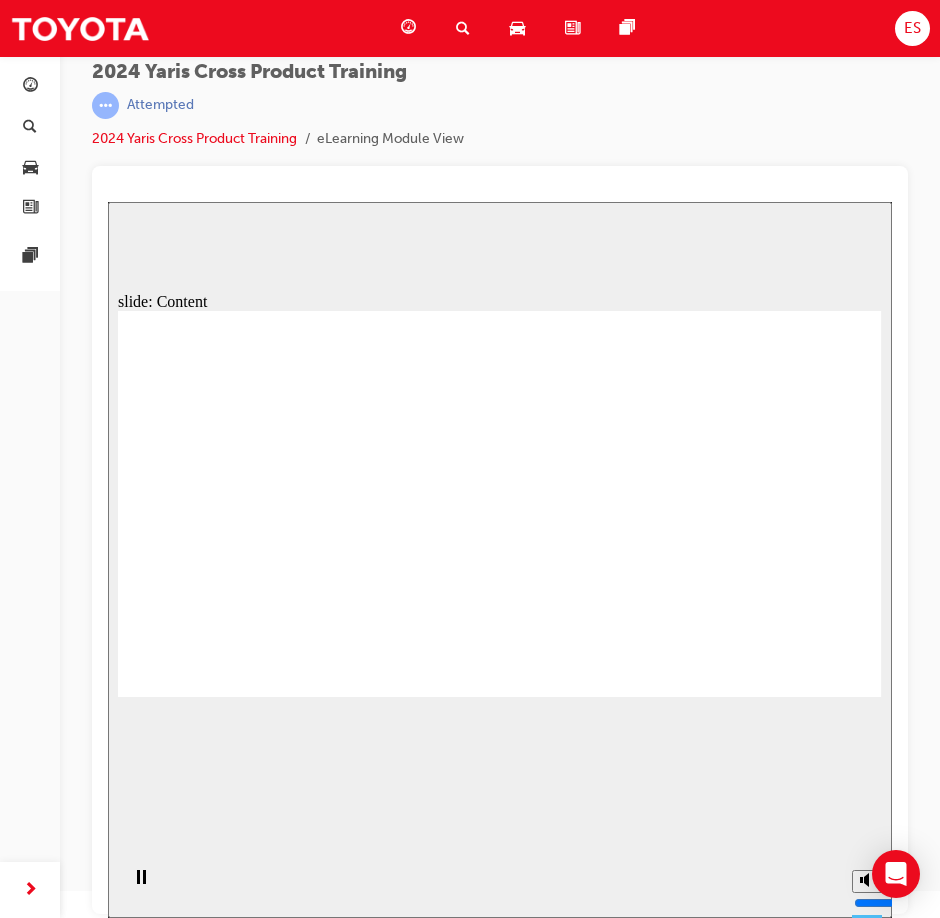 click 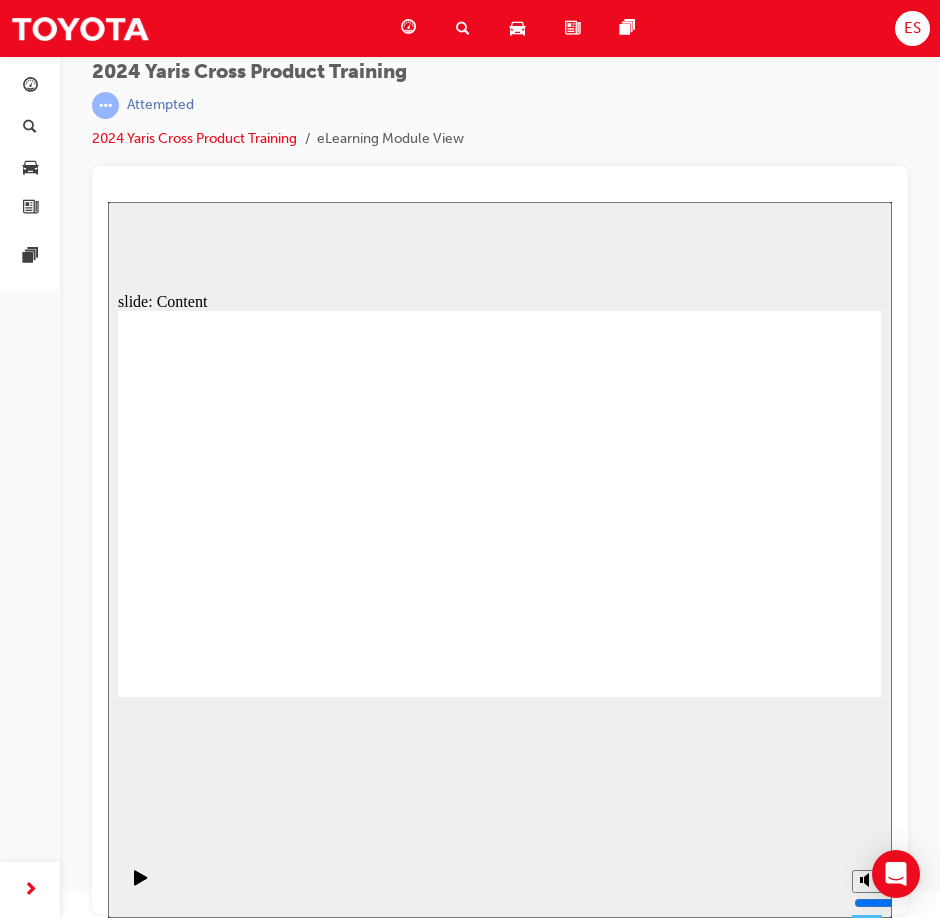 click 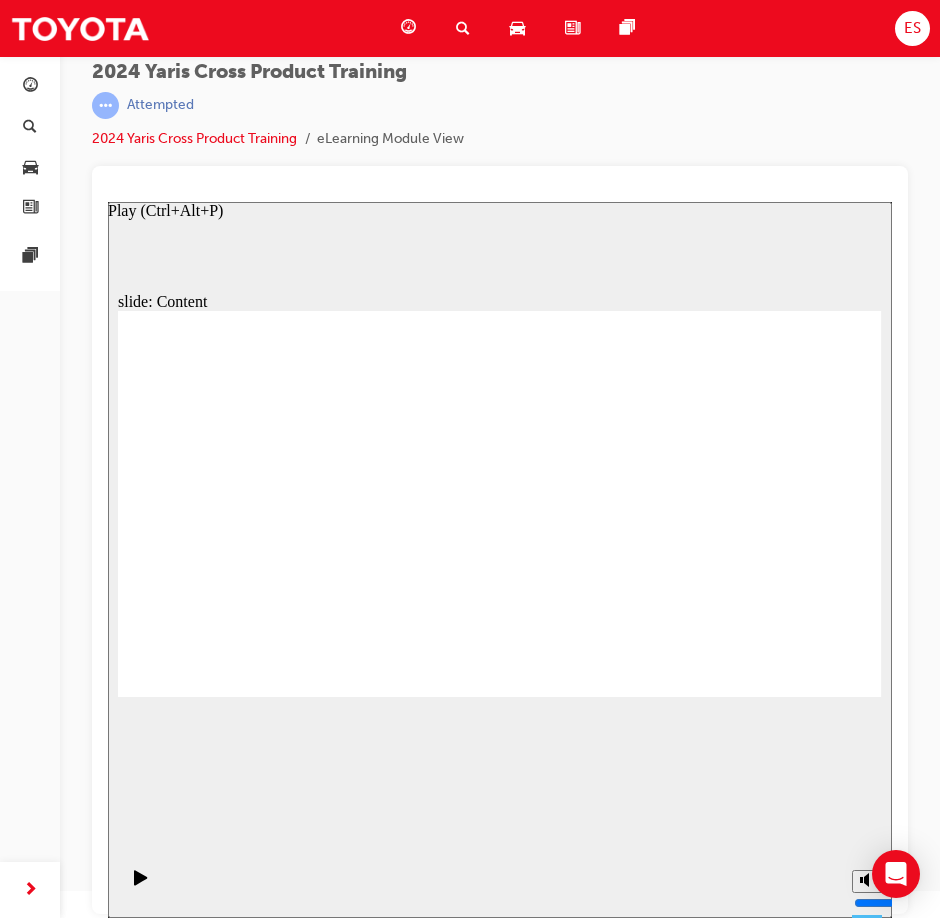 click at bounding box center [141, 887] 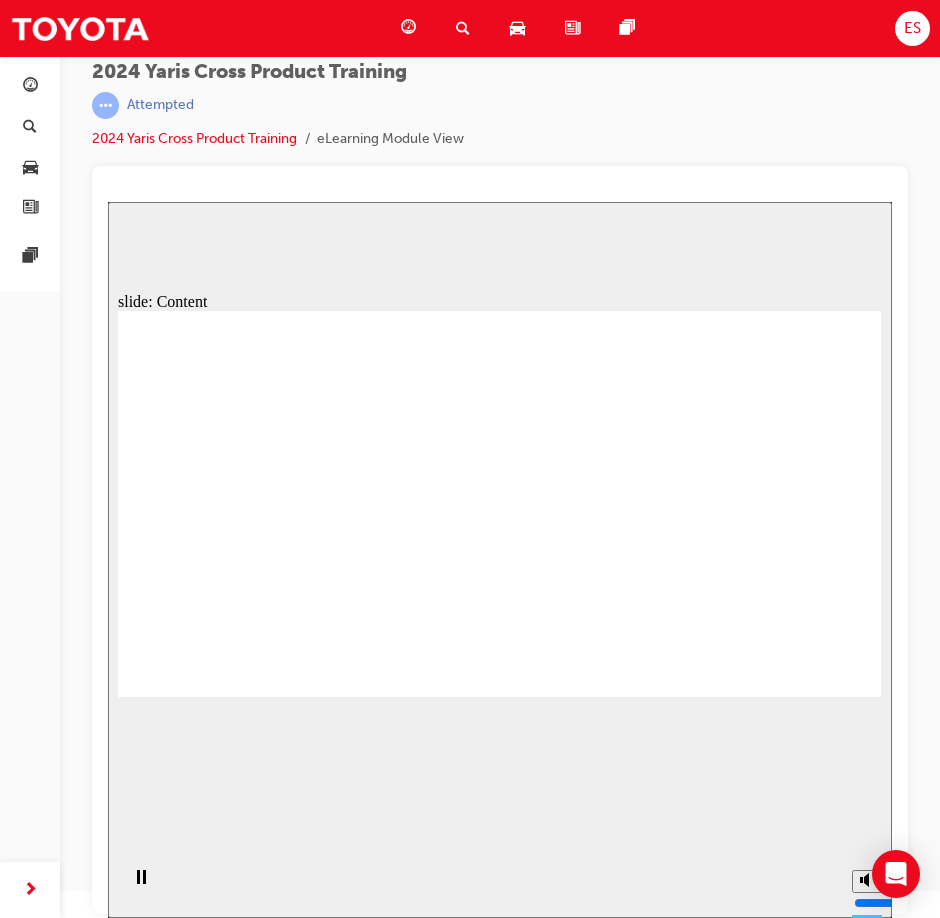 click 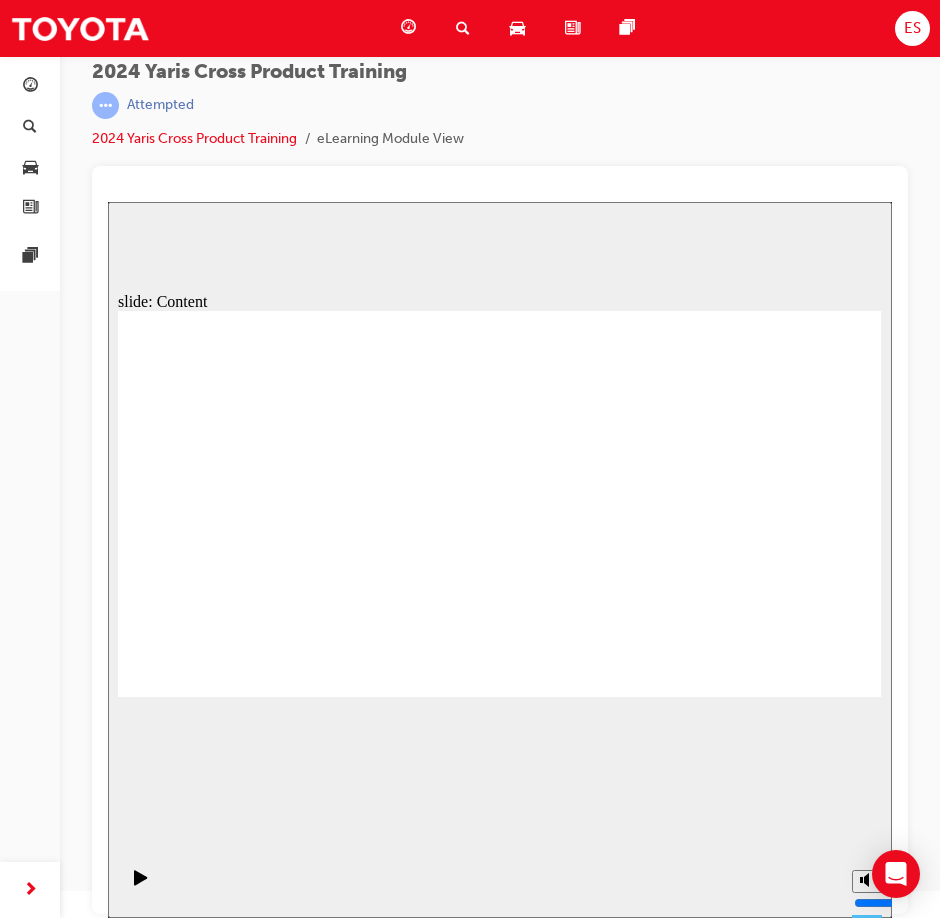 click at bounding box center [500, 1860] 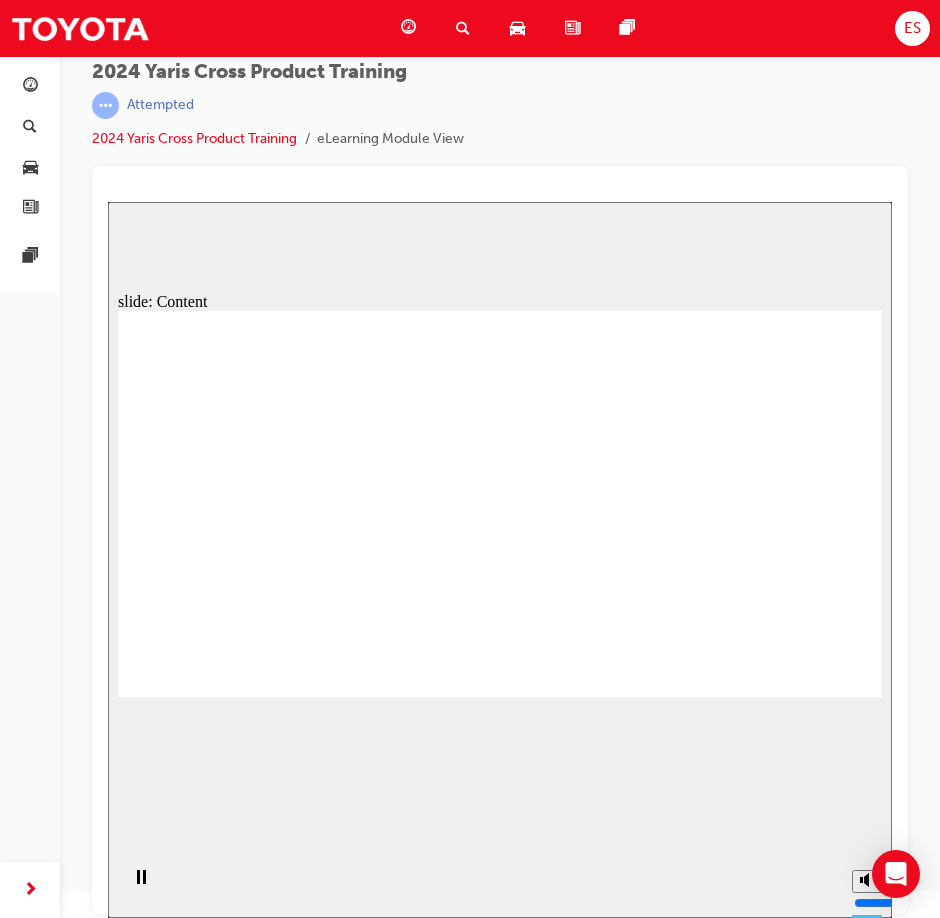click 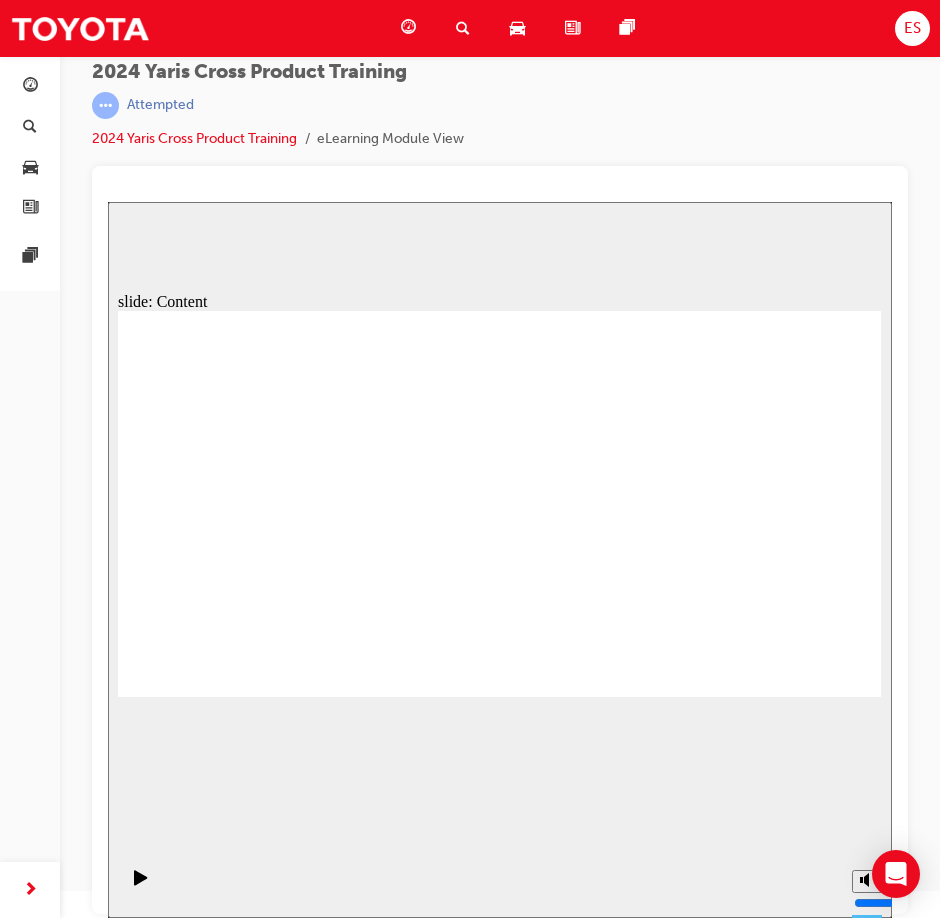 drag, startPoint x: 264, startPoint y: 337, endPoint x: 269, endPoint y: 409, distance: 72.1734 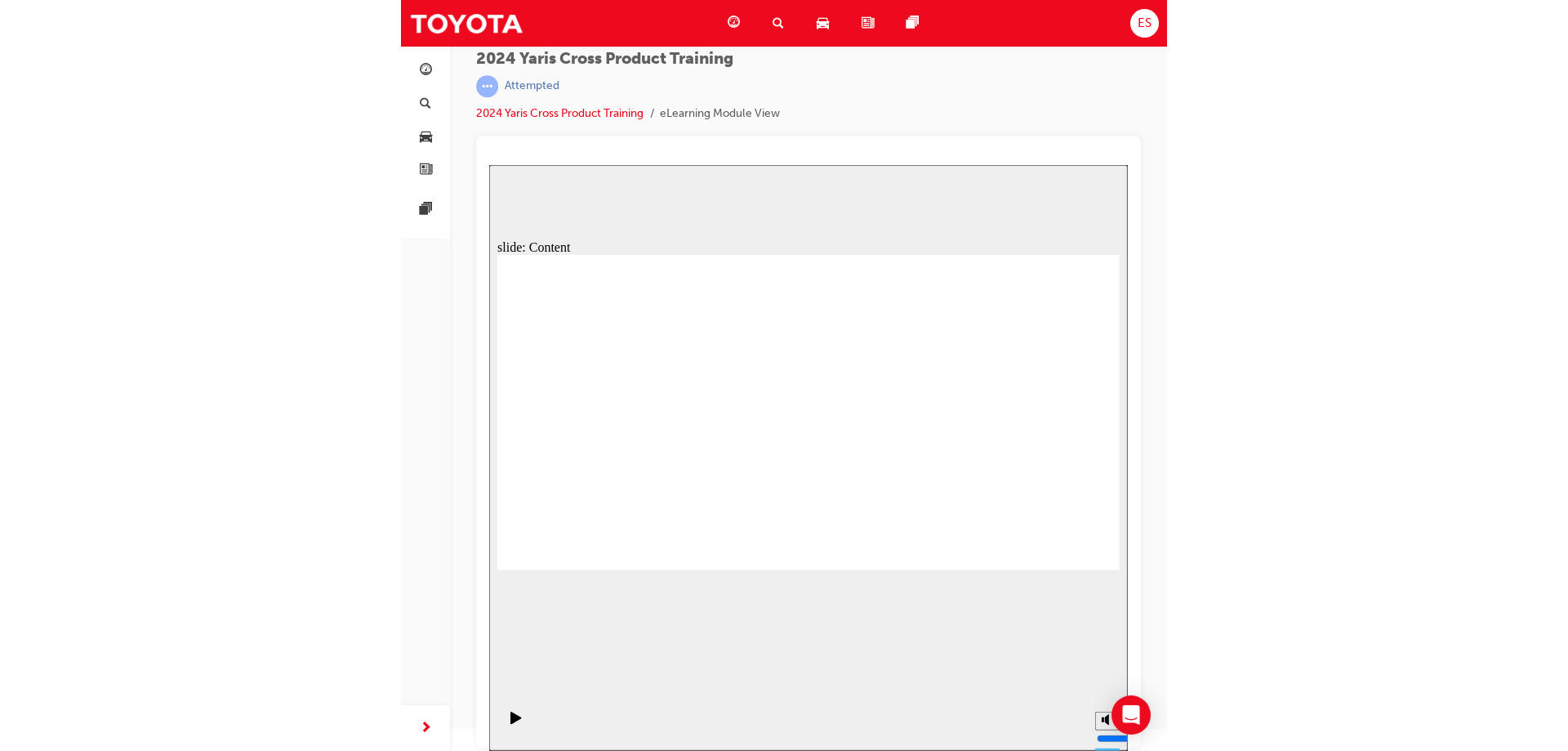 scroll, scrollTop: 0, scrollLeft: 0, axis: both 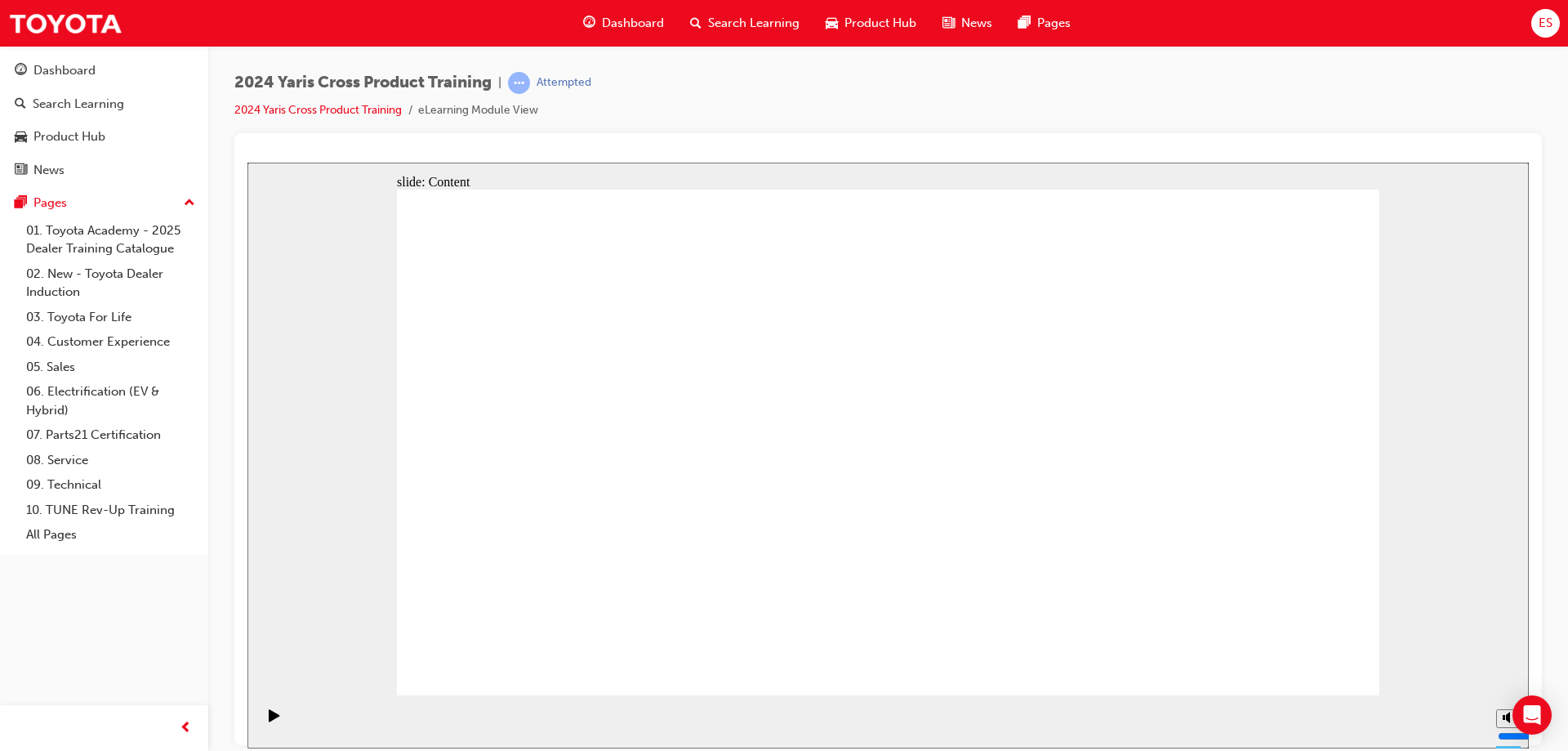 click 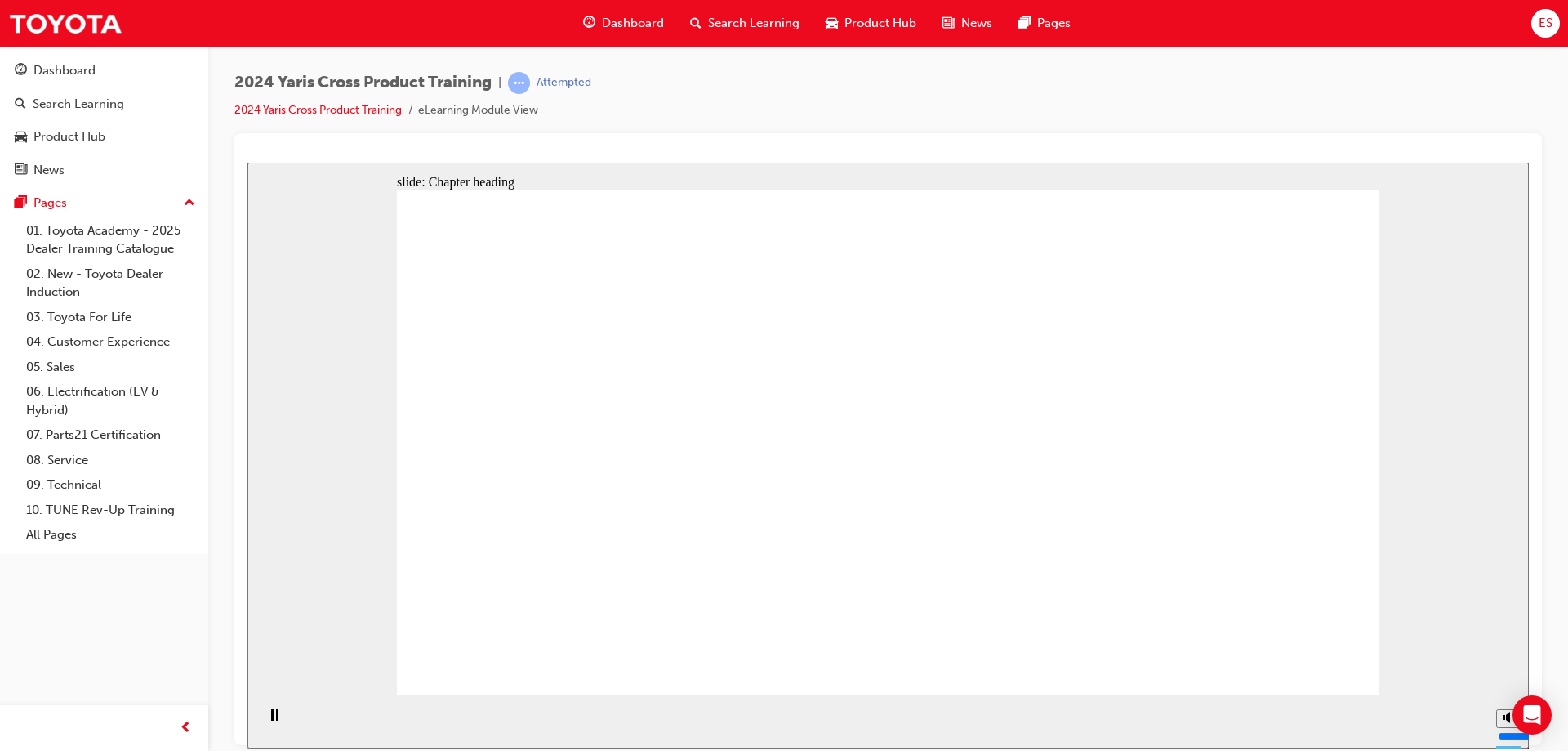 click 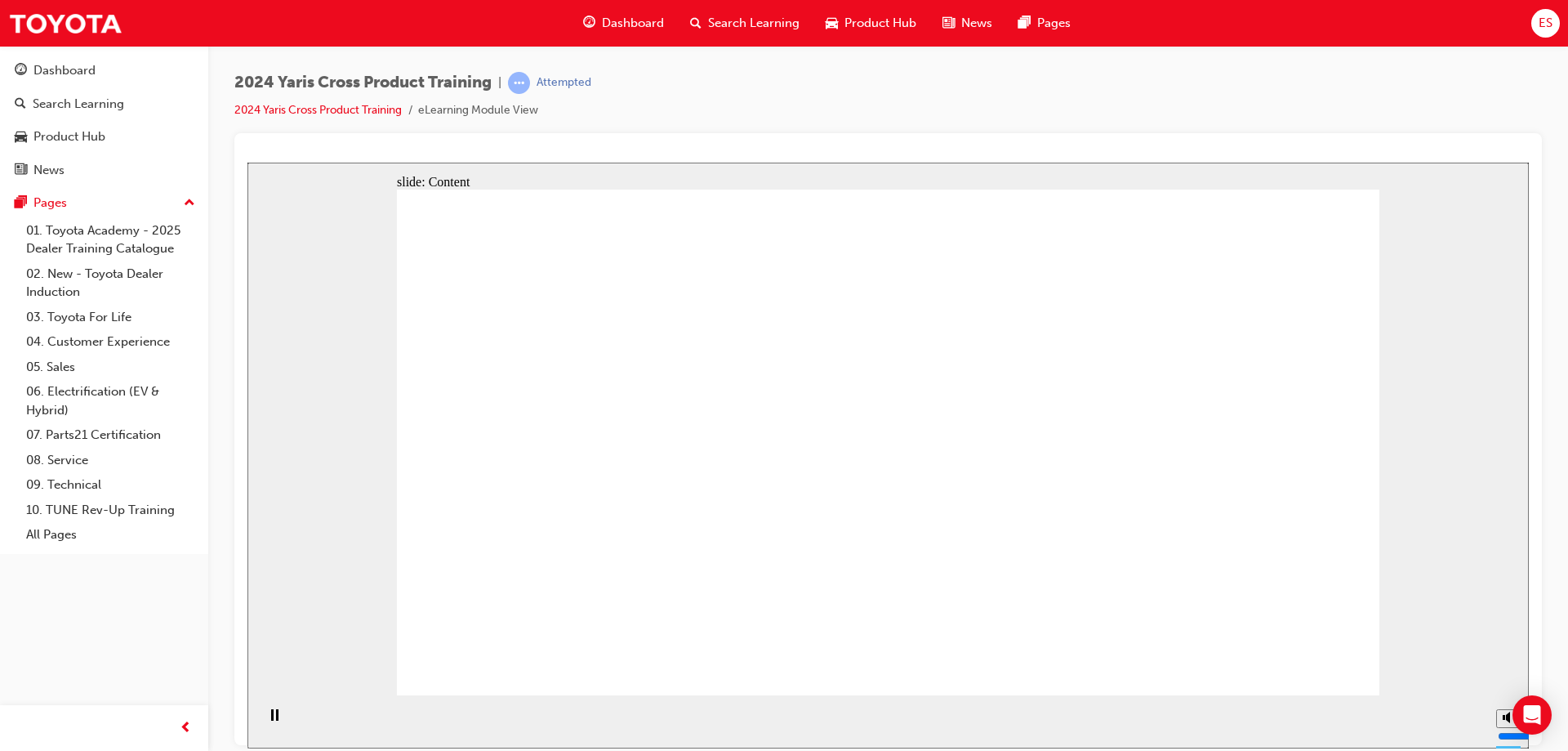 click 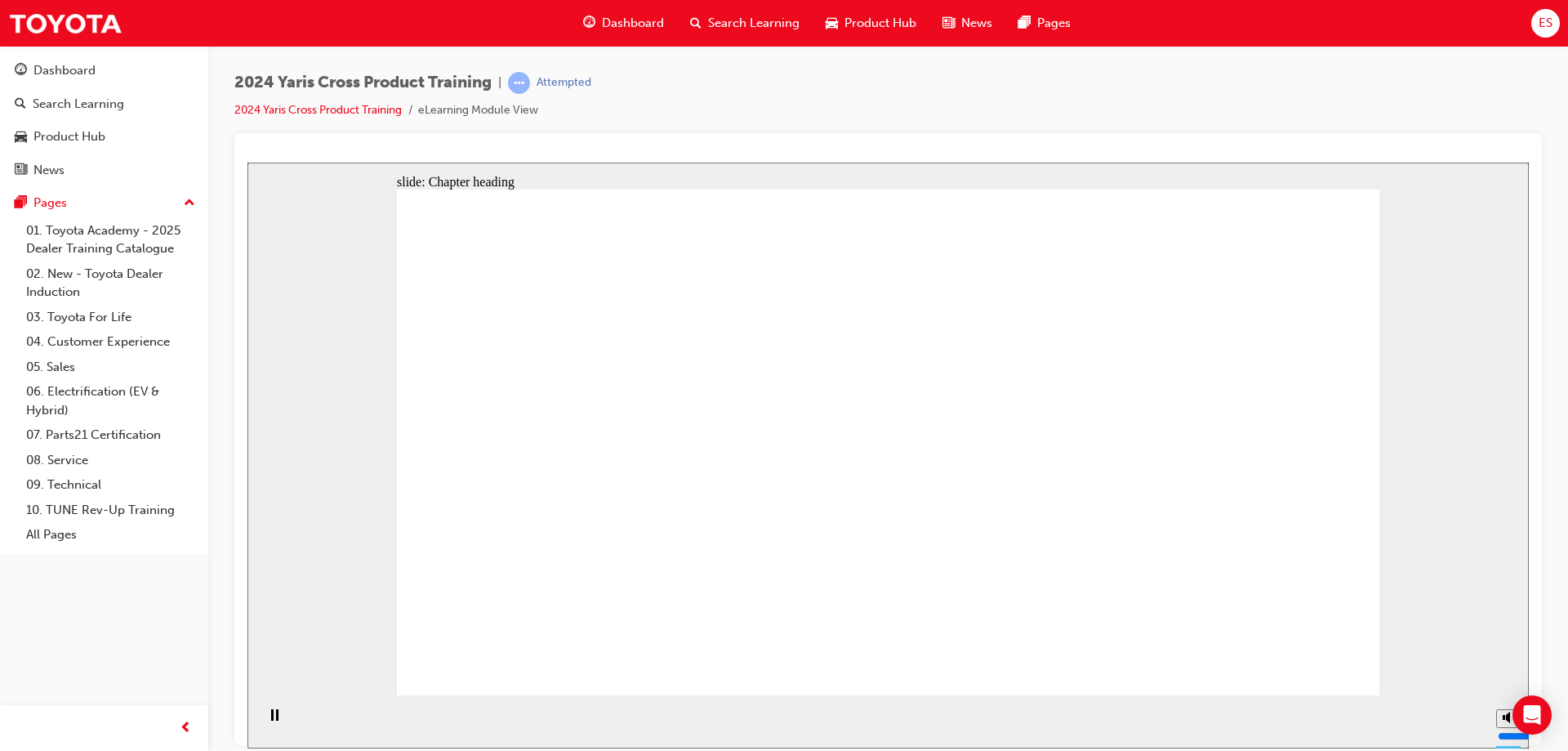 click 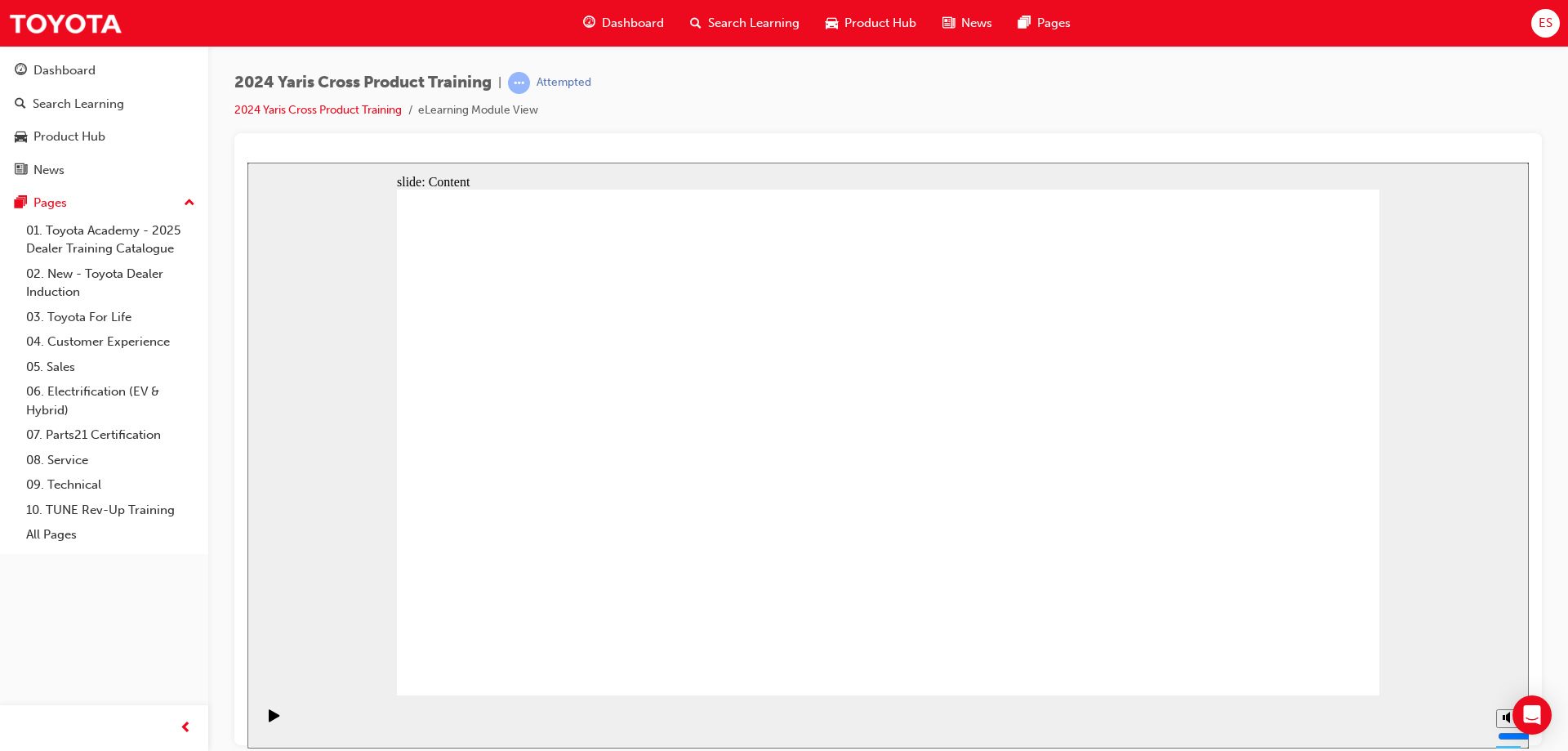 click 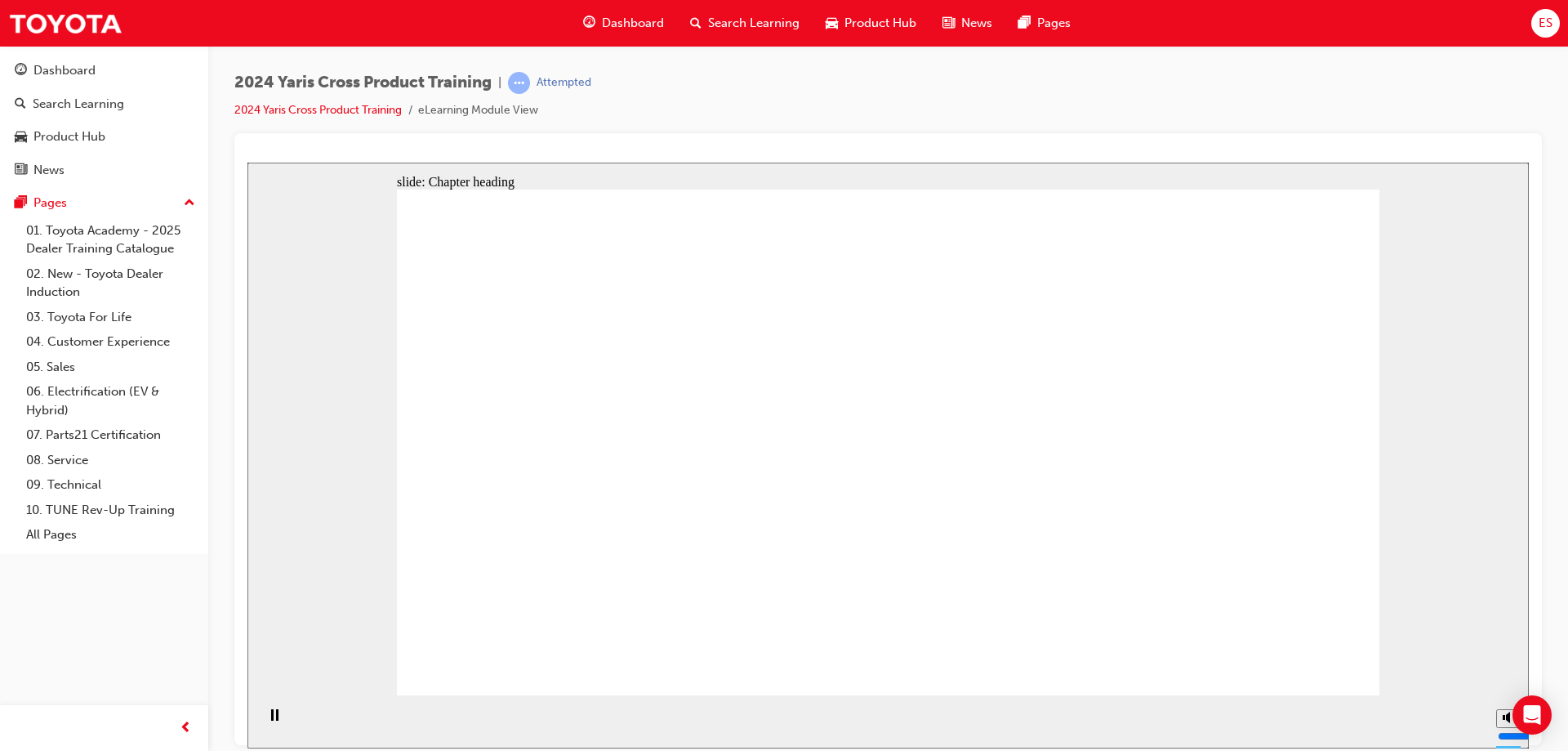 click 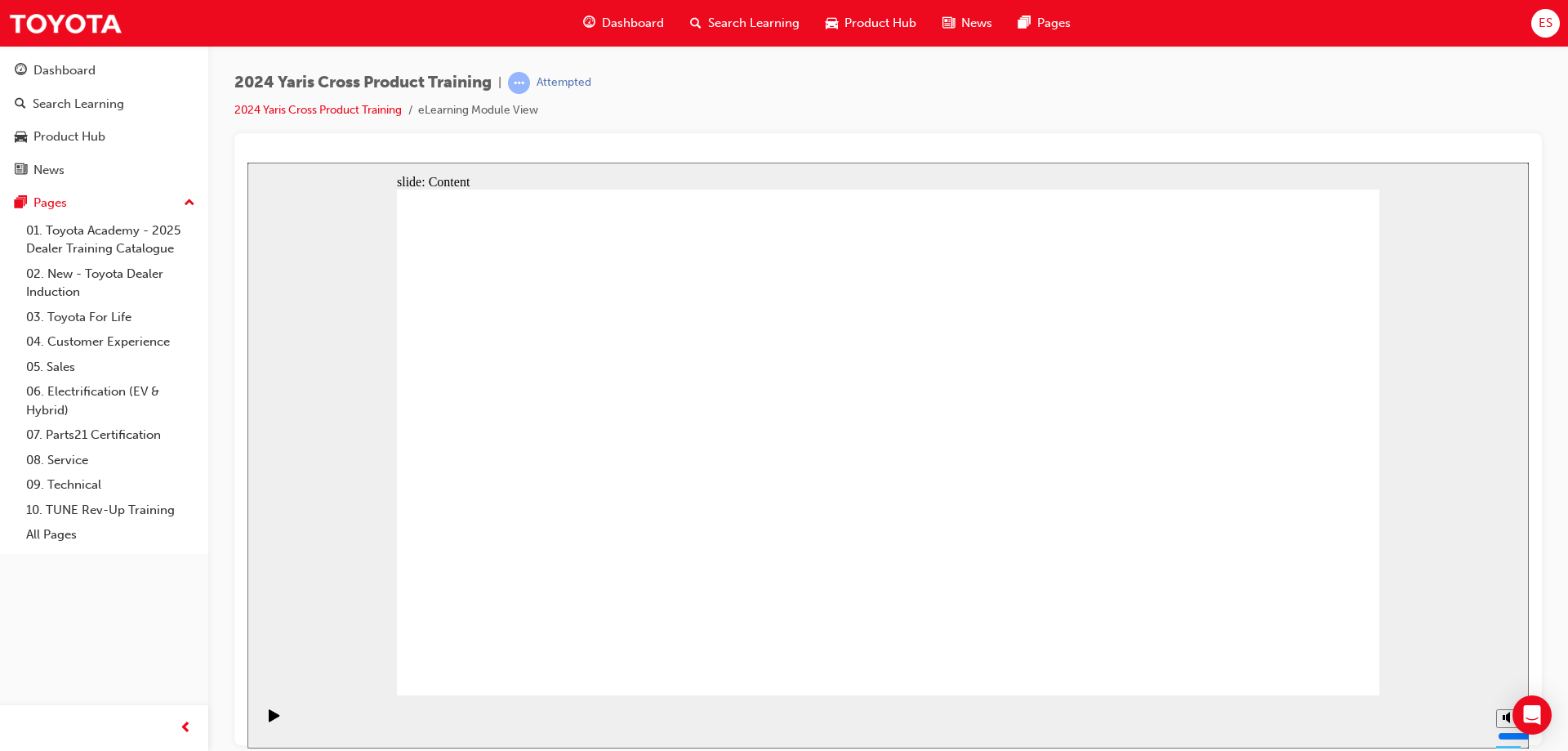 drag, startPoint x: 1321, startPoint y: 673, endPoint x: 1320, endPoint y: 664, distance: 9.055385 